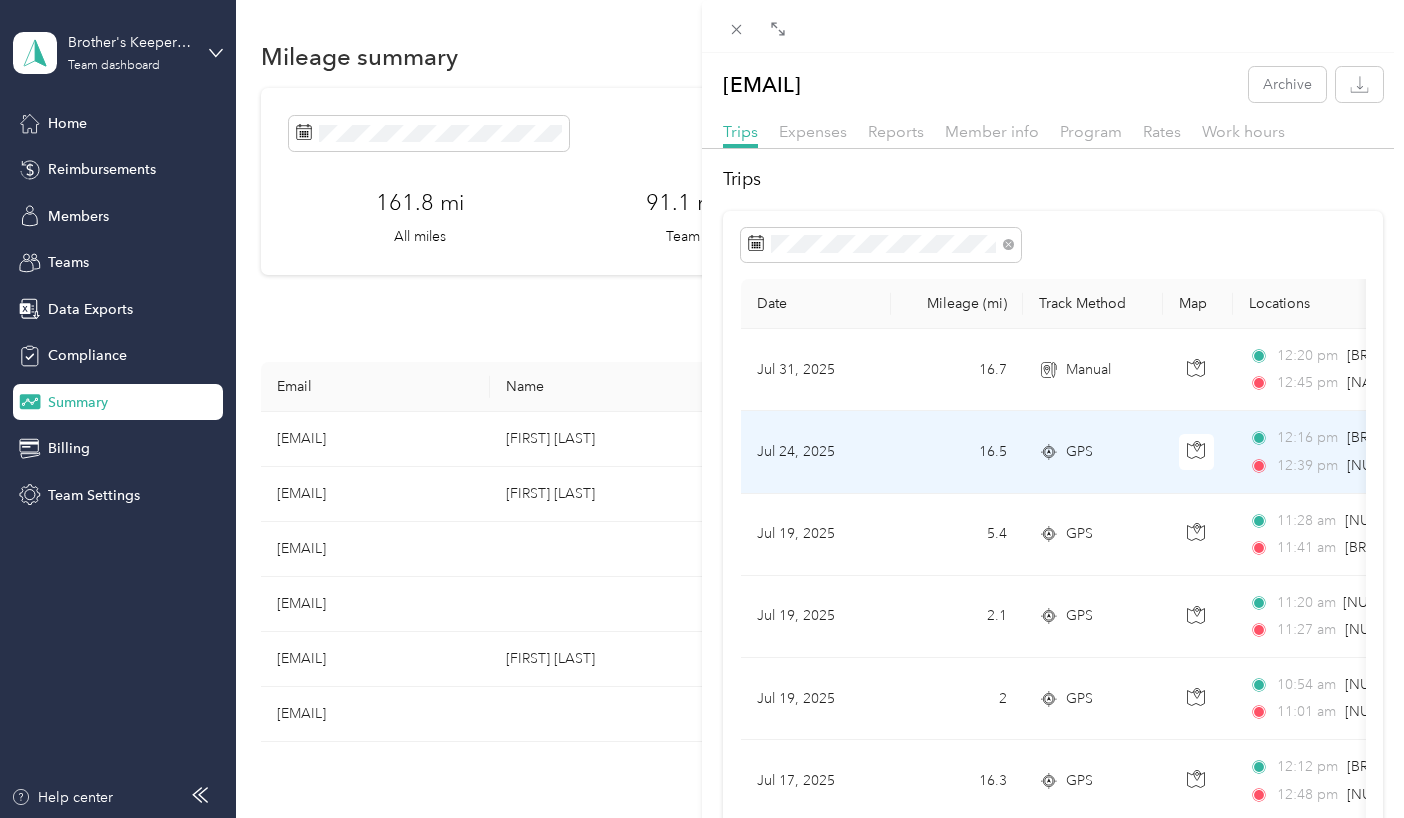 scroll, scrollTop: 0, scrollLeft: 0, axis: both 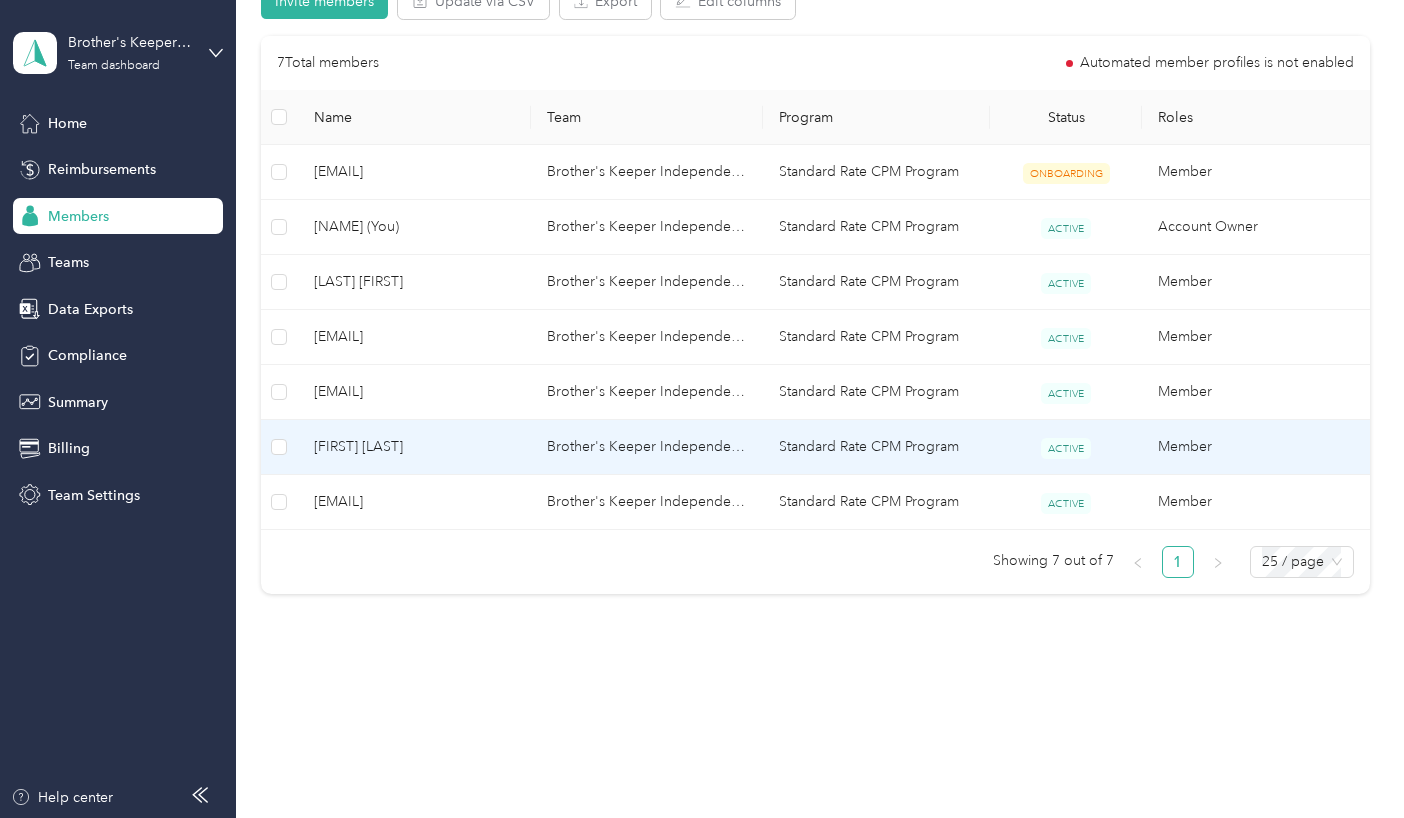 click on "Brother's Keeper Independent Living Services" at bounding box center (647, 447) 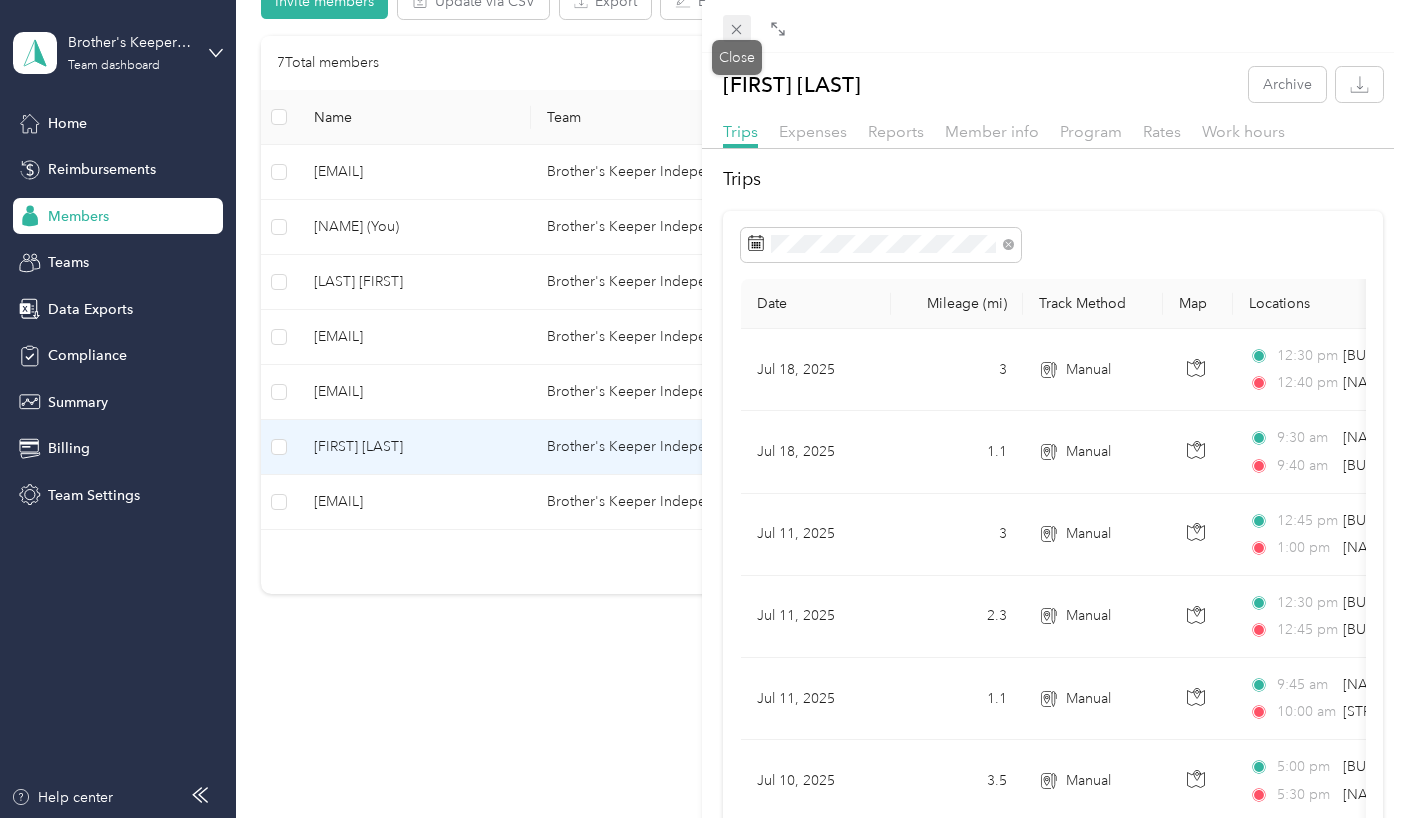 click 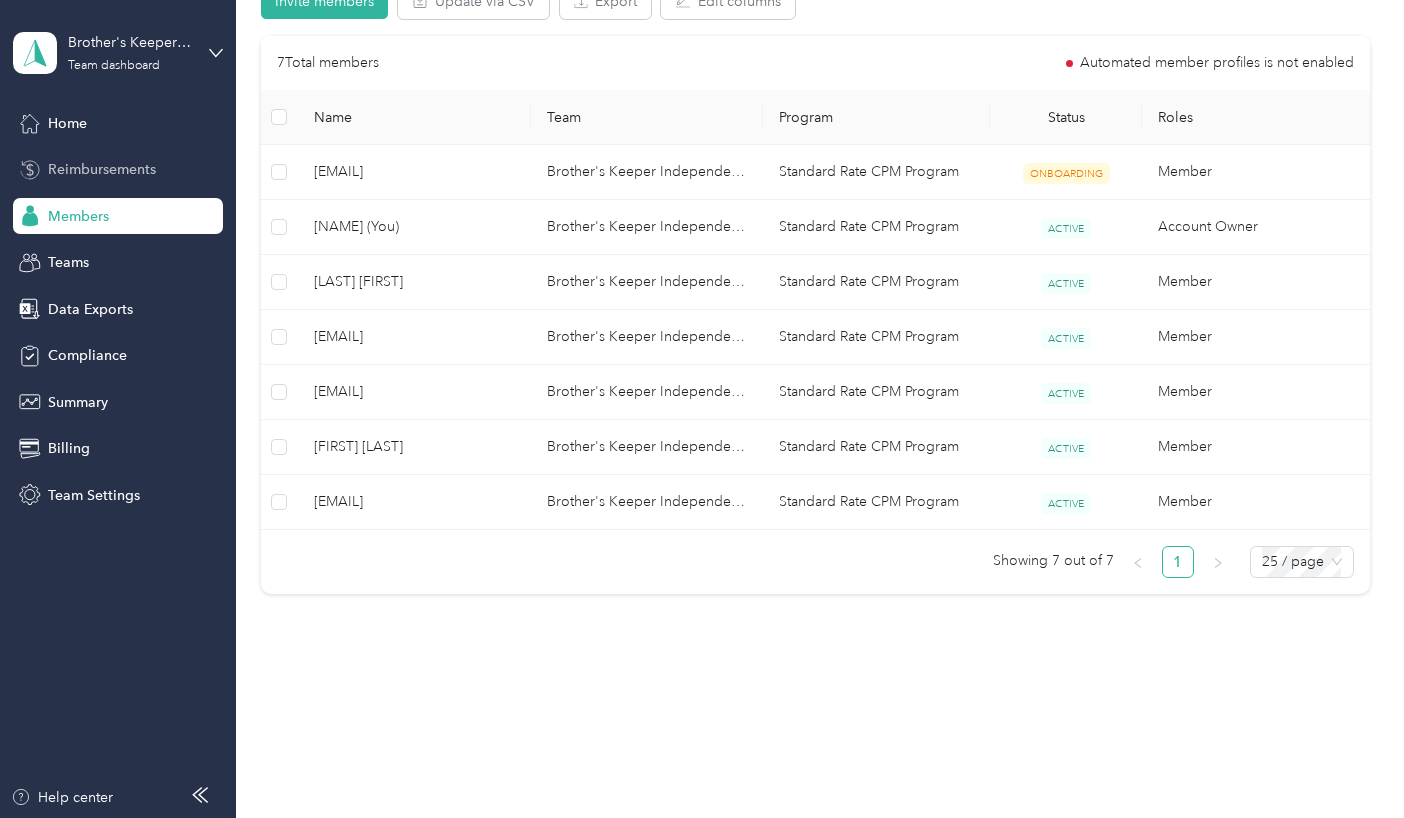 click on "Reimbursements" at bounding box center [102, 169] 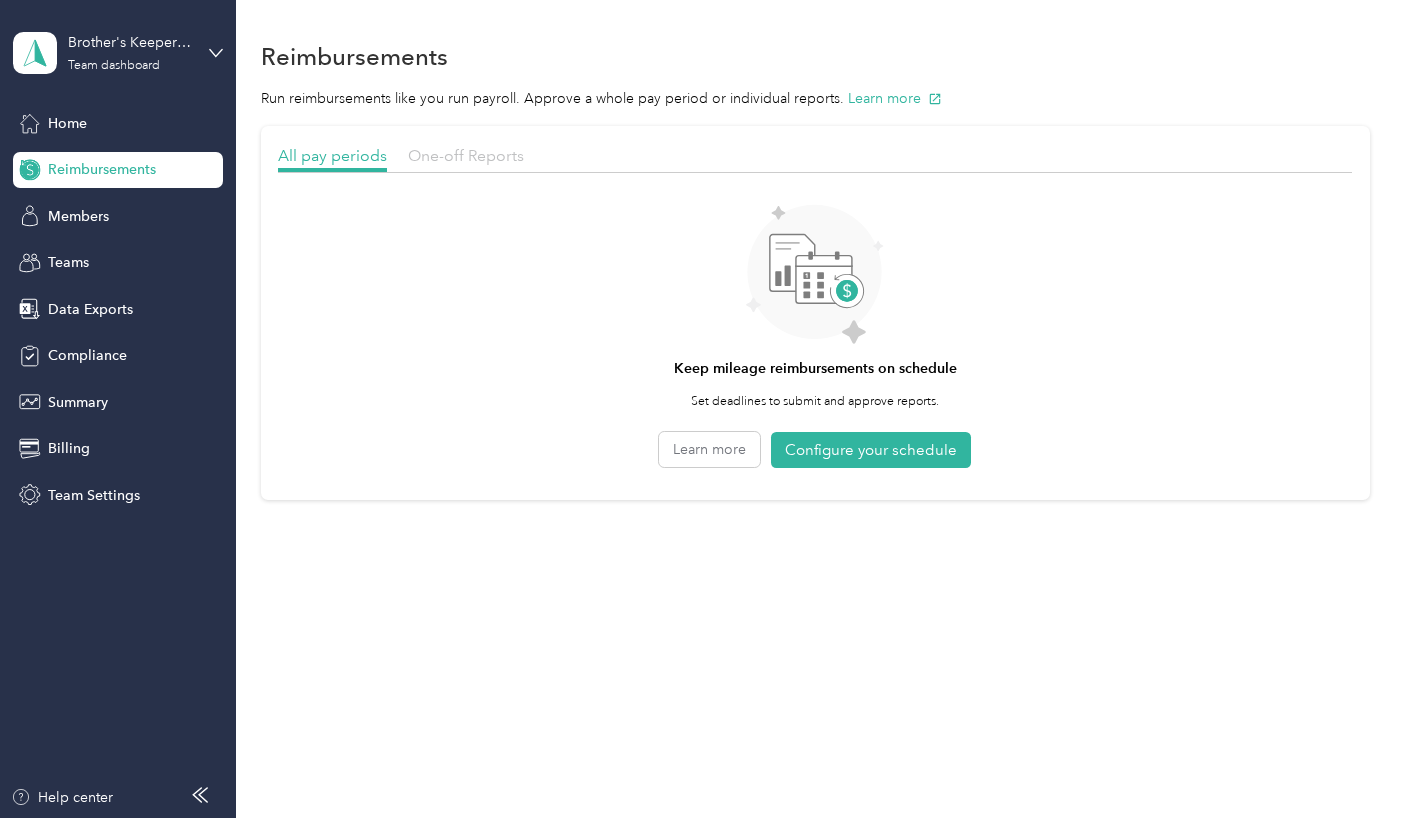 click on "One-off Reports" at bounding box center [466, 155] 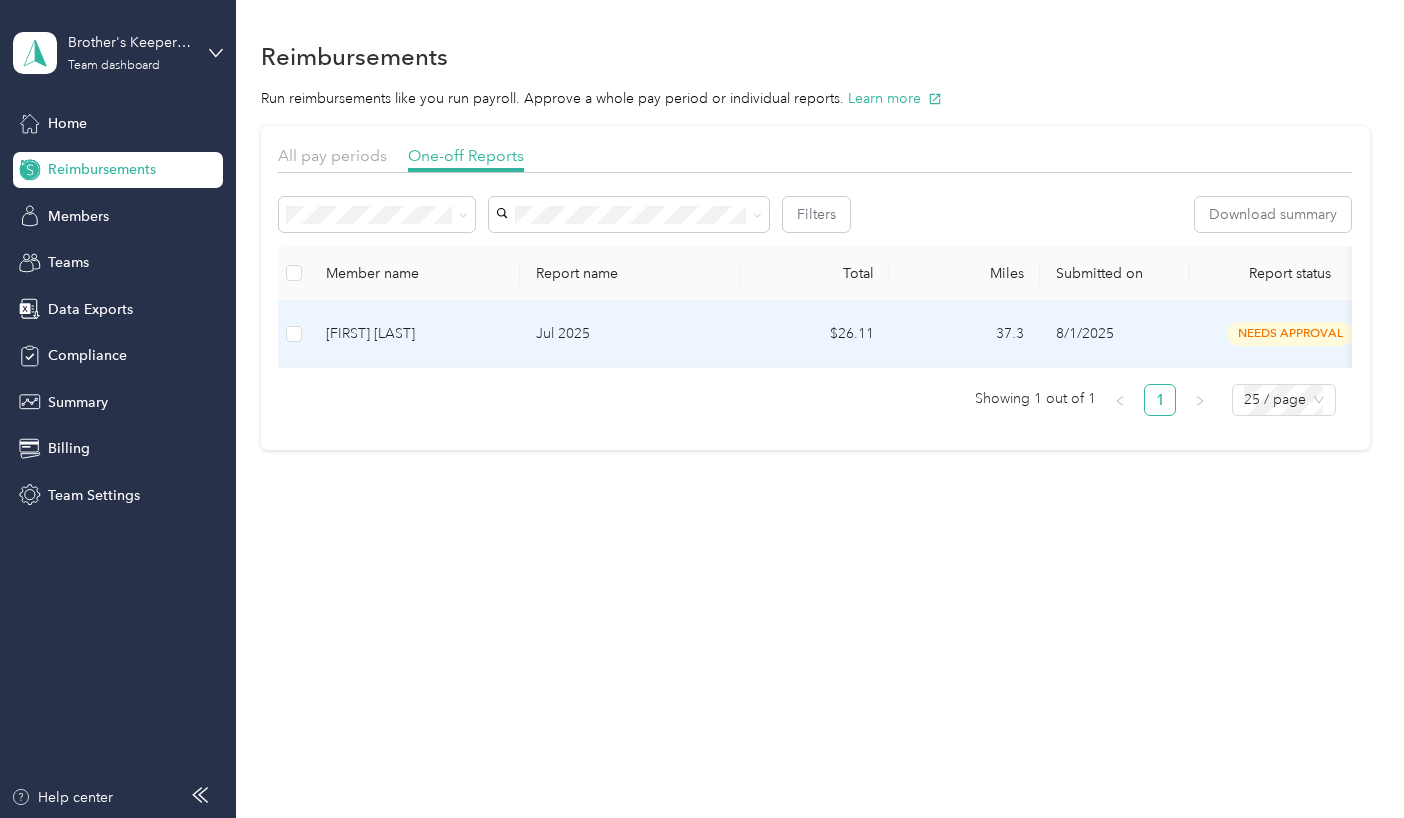 click on "Jul 2025" at bounding box center [630, 334] 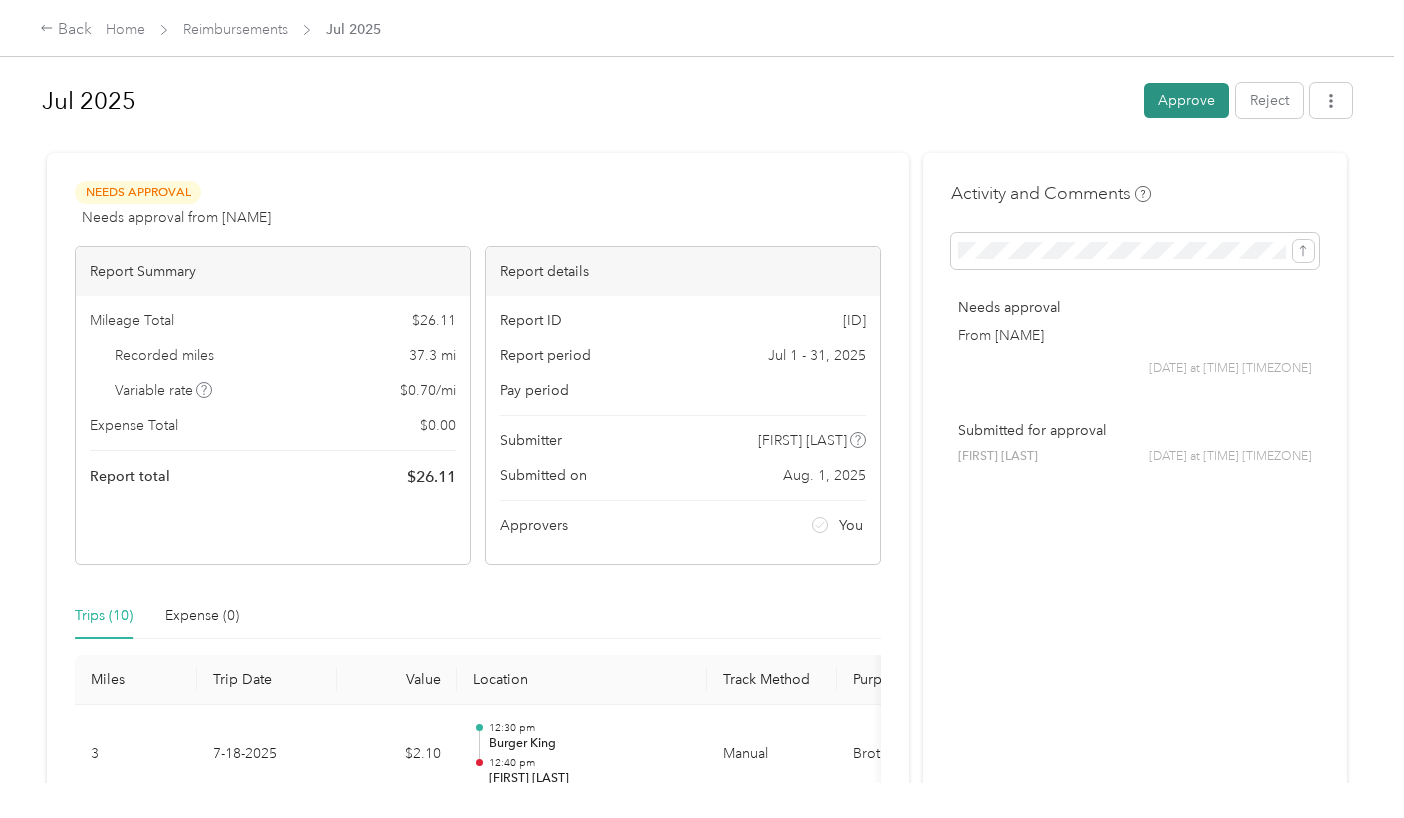 click on "Approve" at bounding box center (1186, 100) 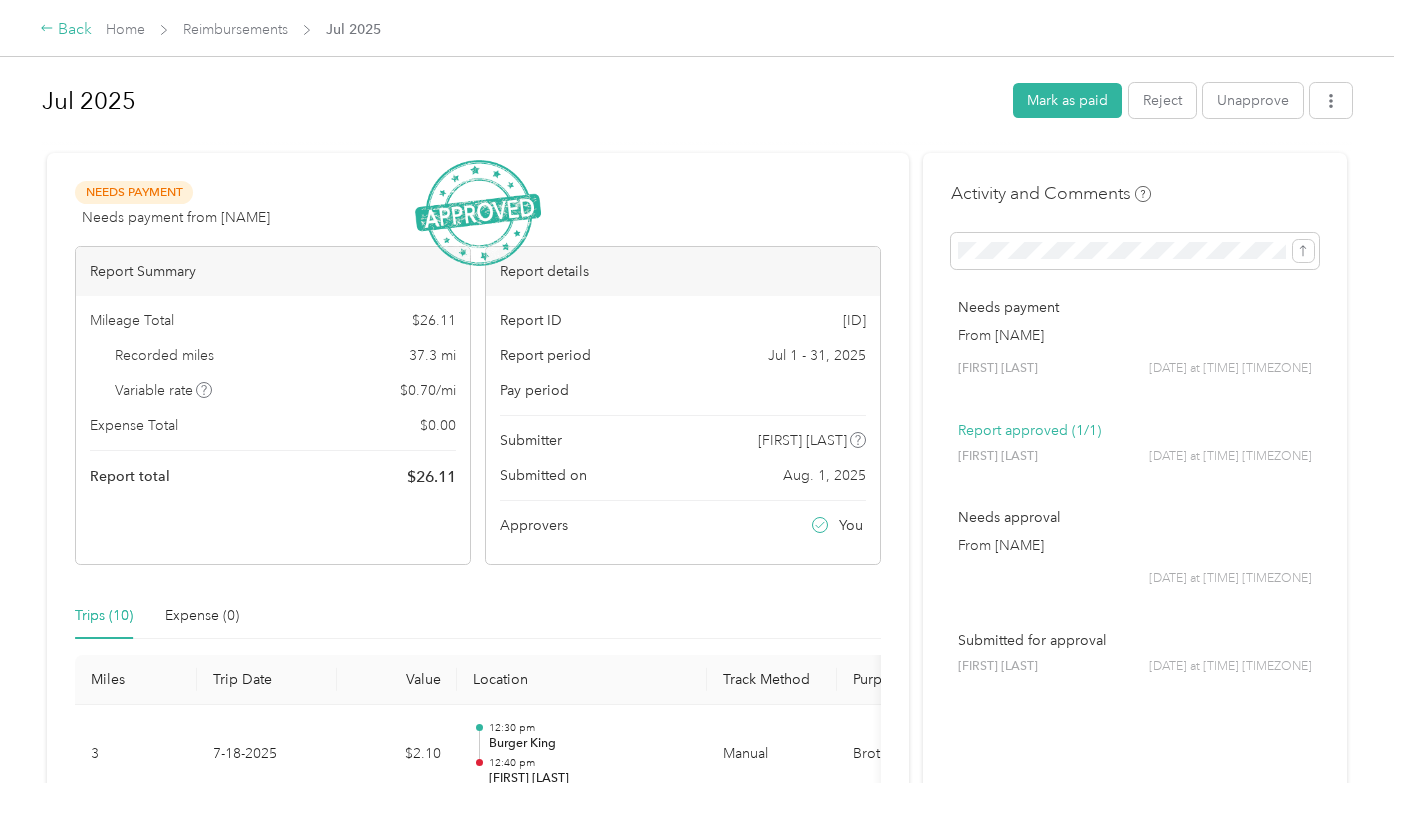 click on "Back" at bounding box center [66, 30] 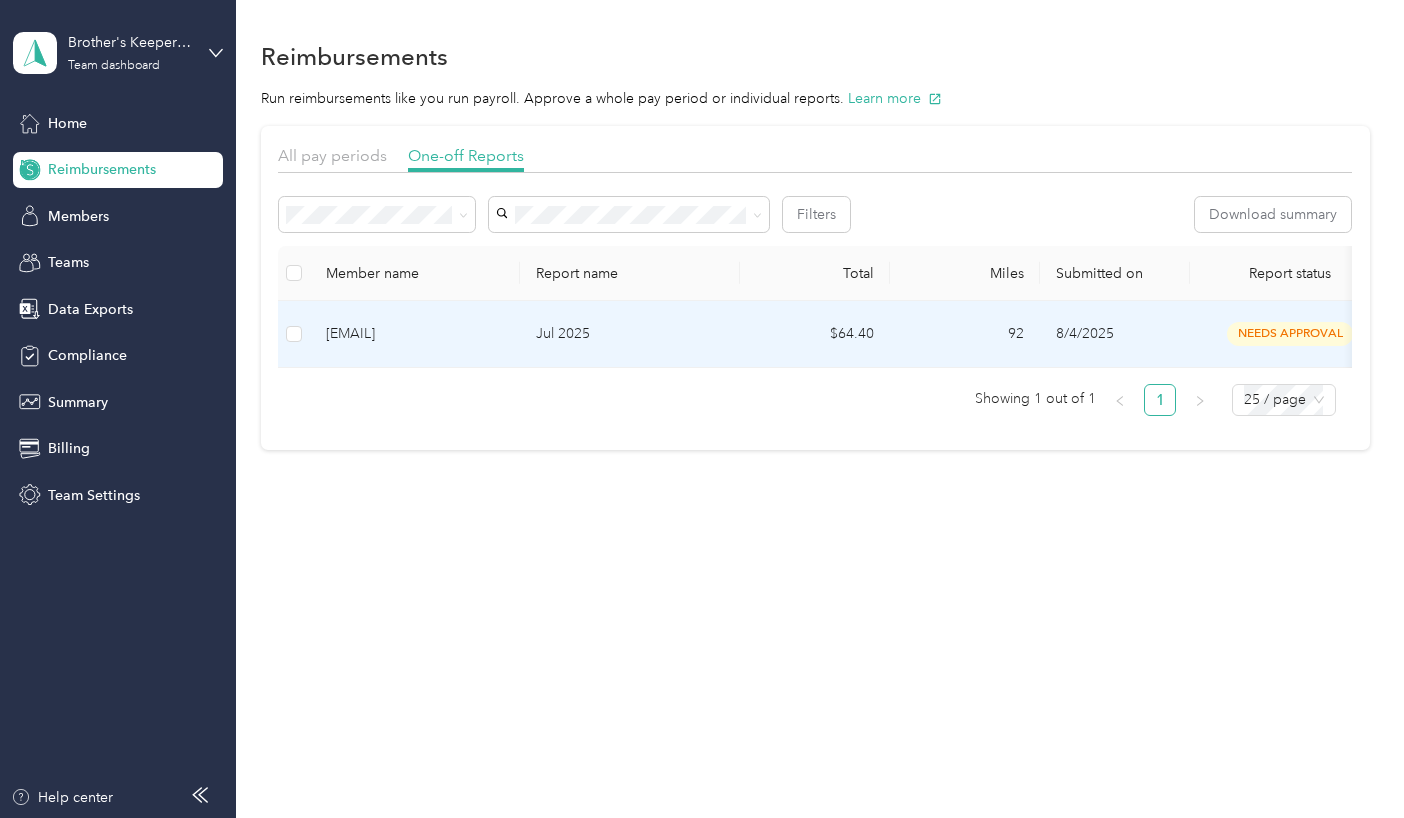 click on "[EMAIL]" at bounding box center [415, 334] 